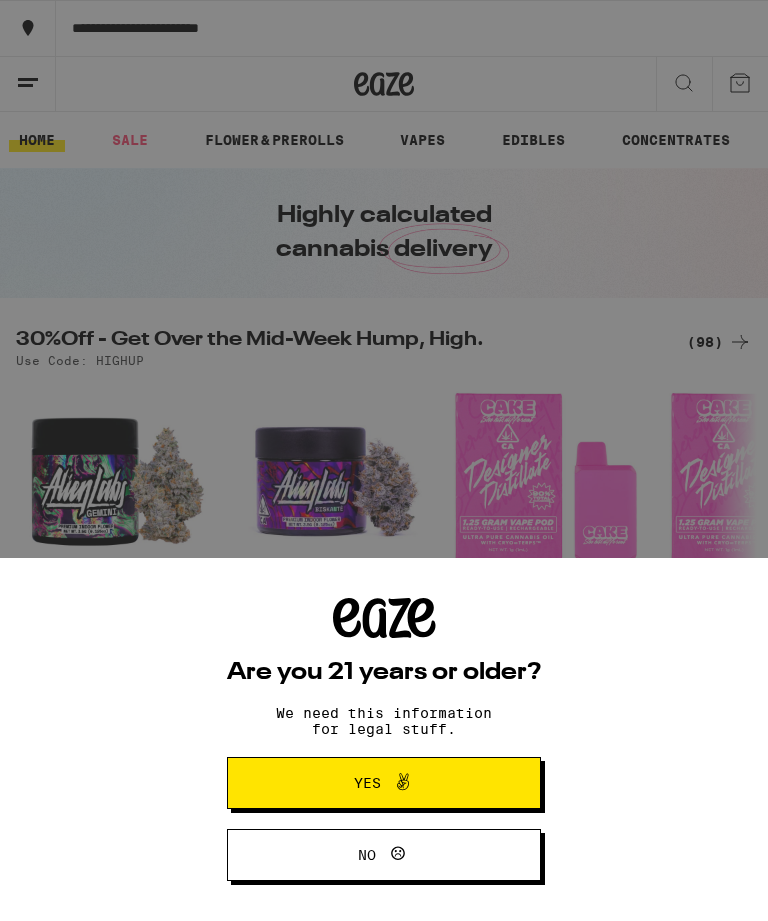 scroll, scrollTop: 0, scrollLeft: 0, axis: both 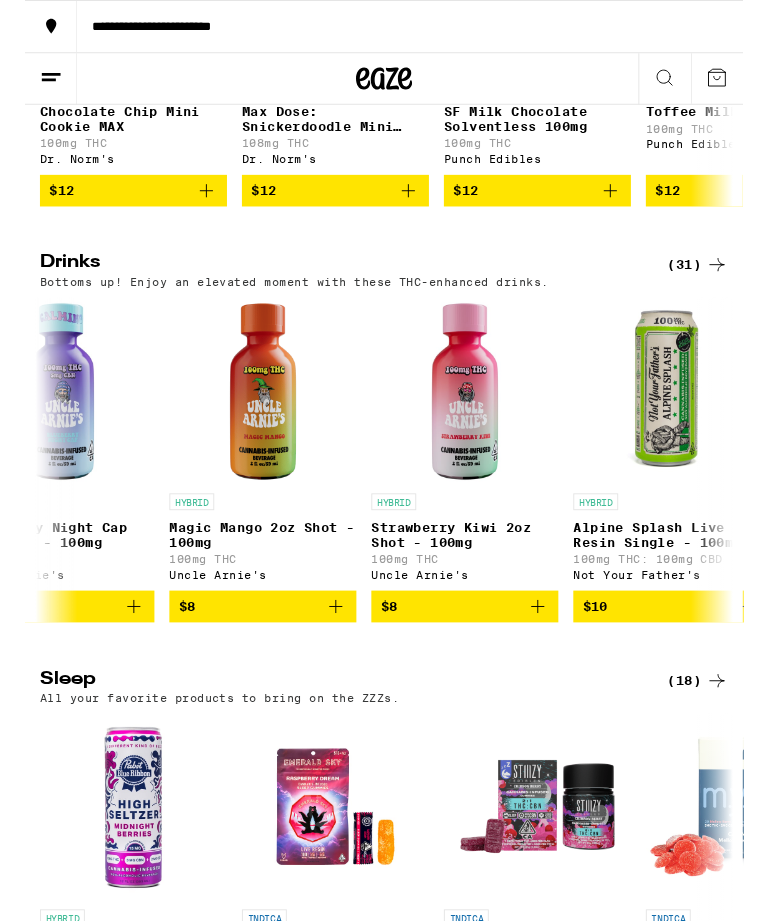 click at bounding box center [470, 418] 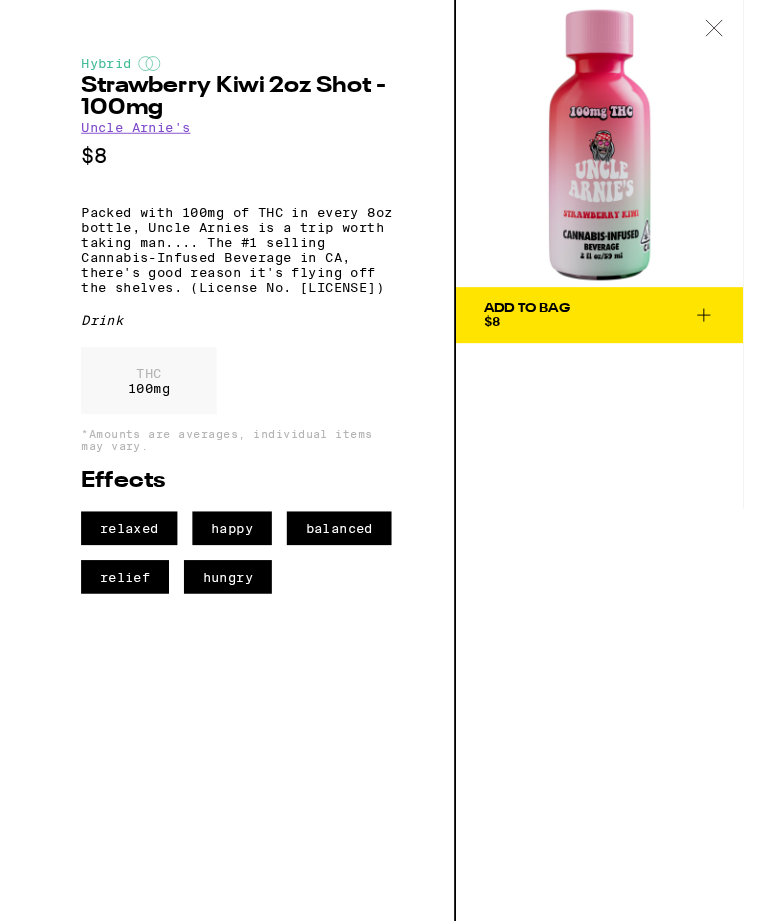 click on "Add To Bag $8" at bounding box center [614, 337] 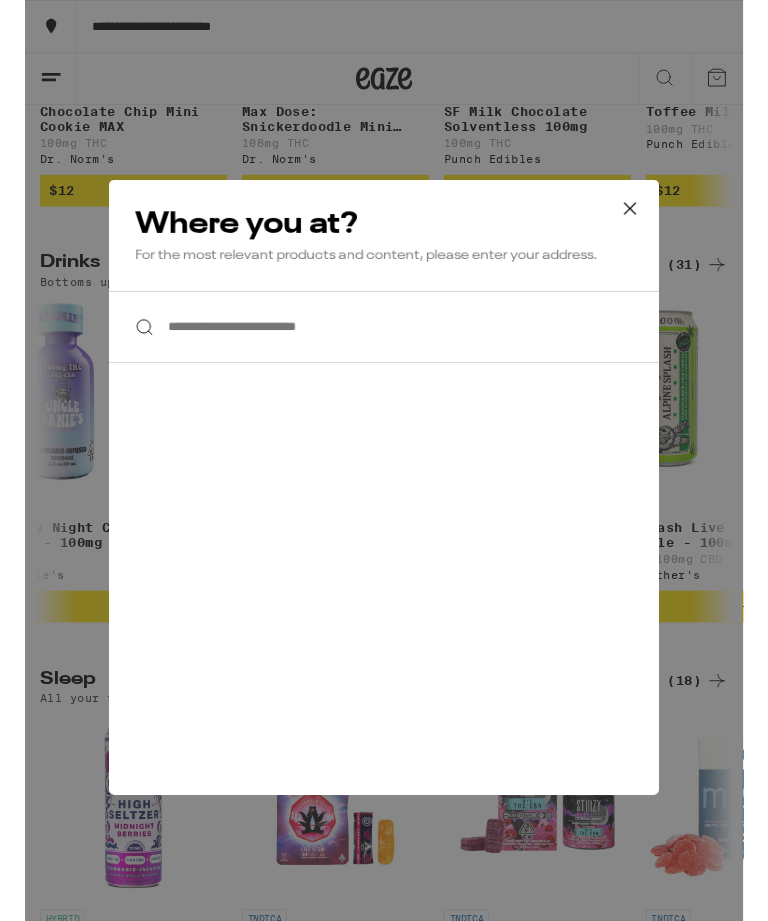 scroll, scrollTop: 0, scrollLeft: 0, axis: both 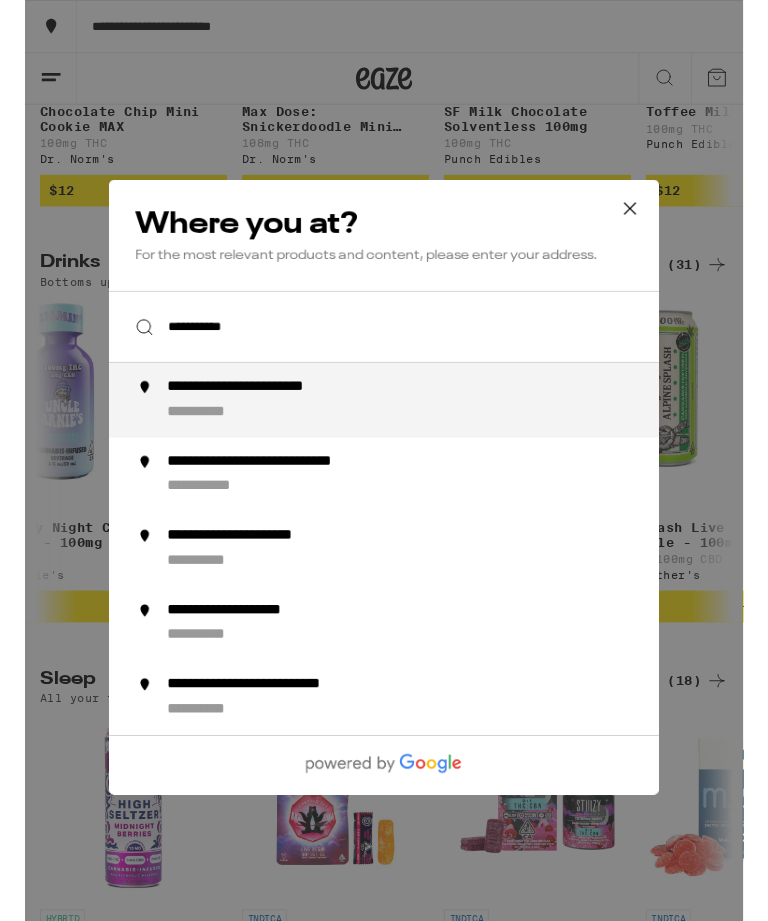 click on "**********" at bounding box center (384, 349) 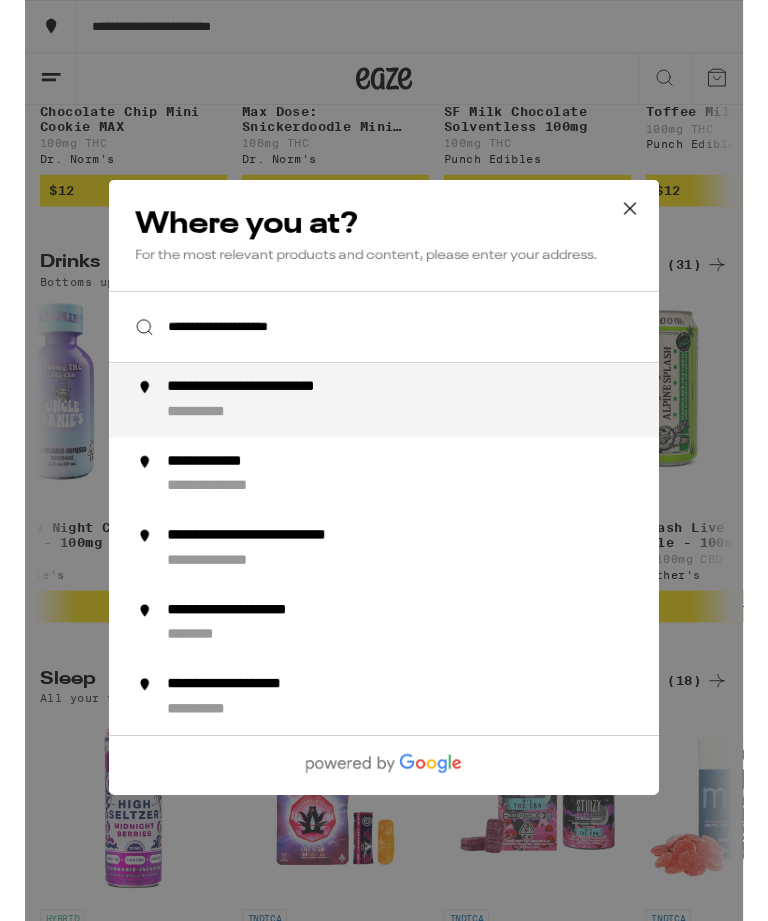 click on "**********" at bounding box center [424, 428] 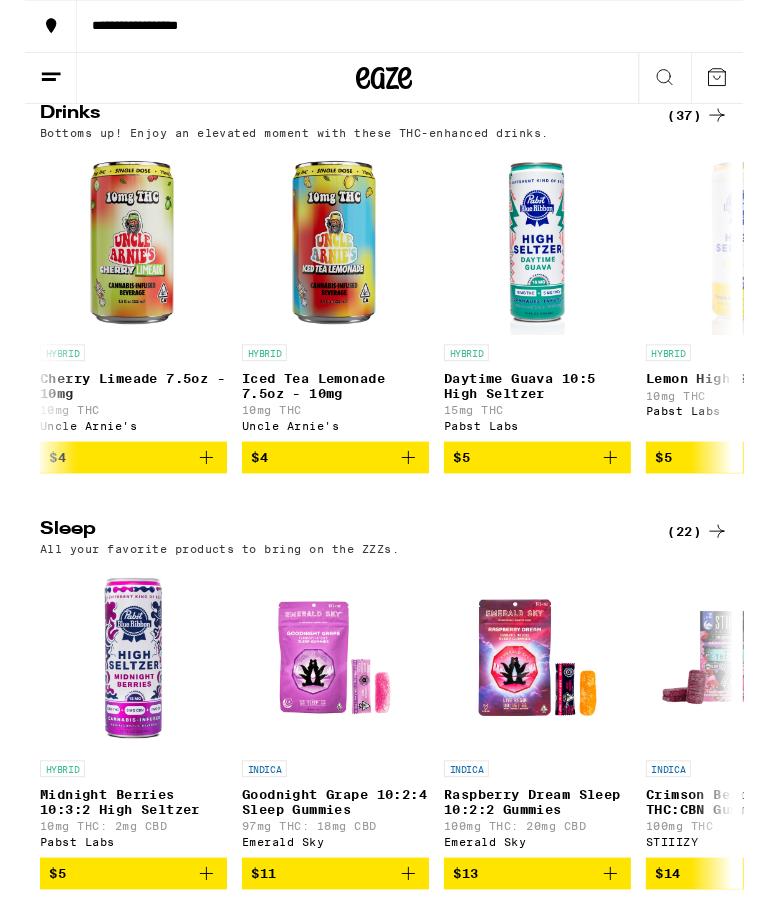 scroll, scrollTop: 6063, scrollLeft: 0, axis: vertical 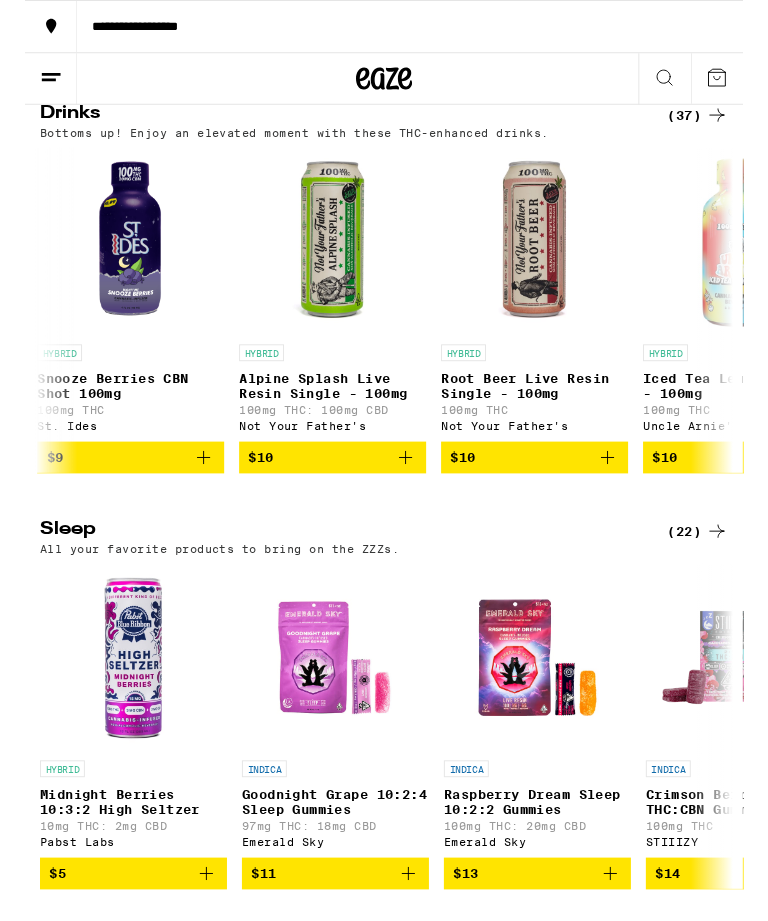 click 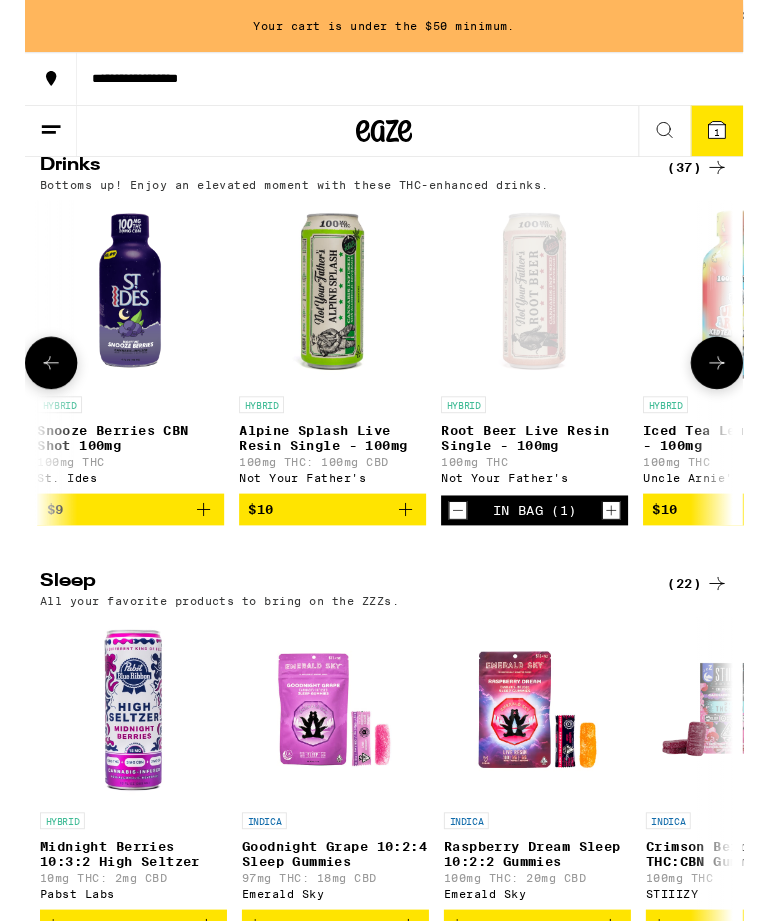 click 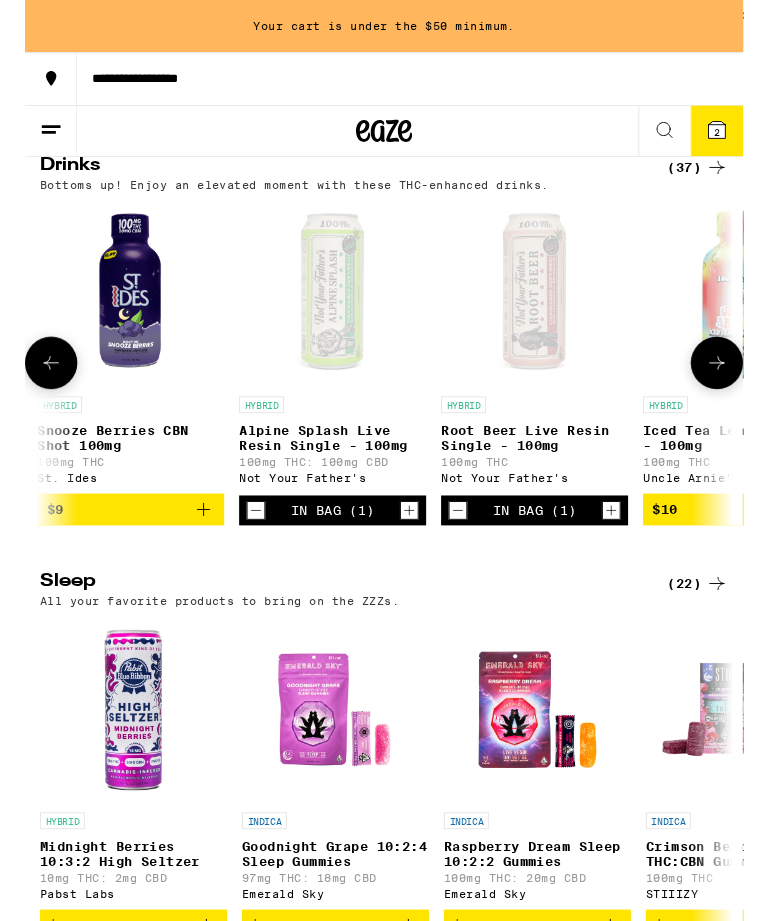 click on "2" at bounding box center (740, 141) 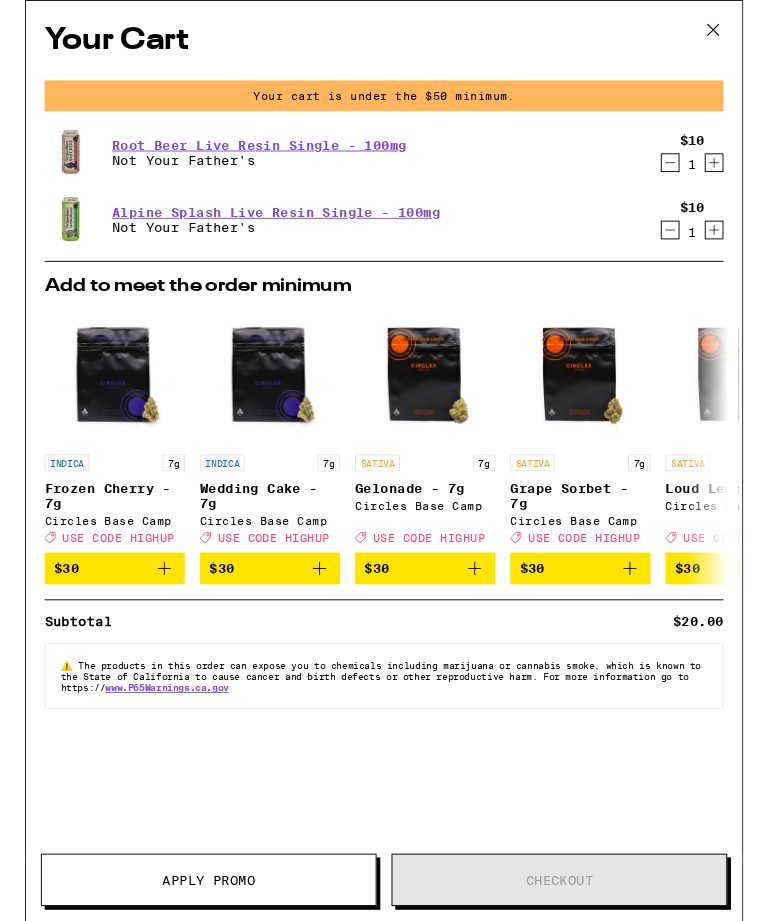 click 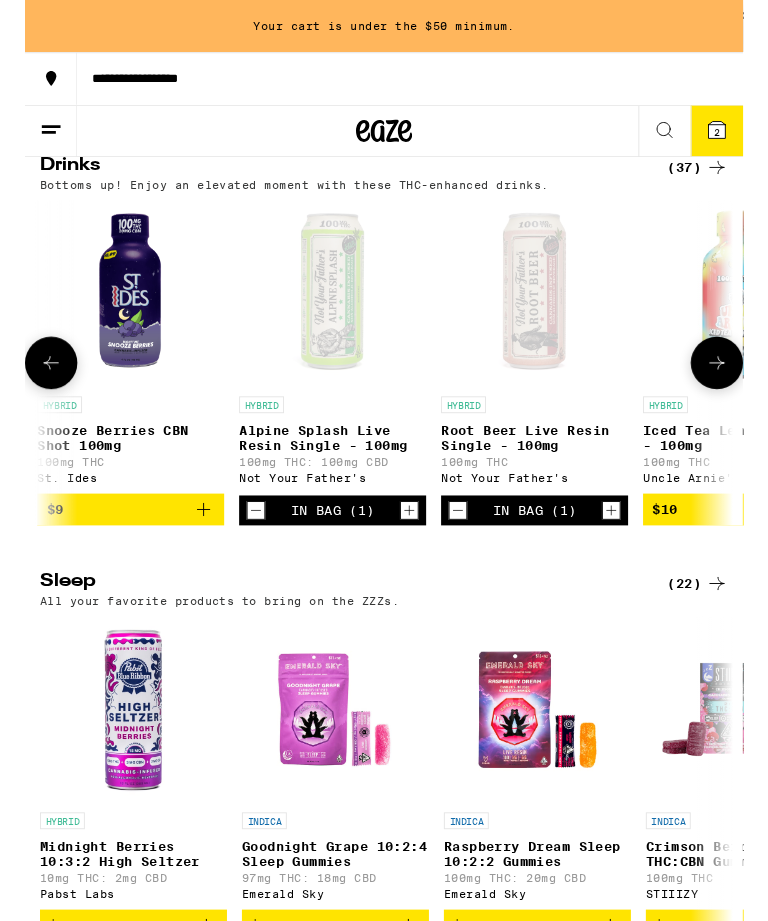 click 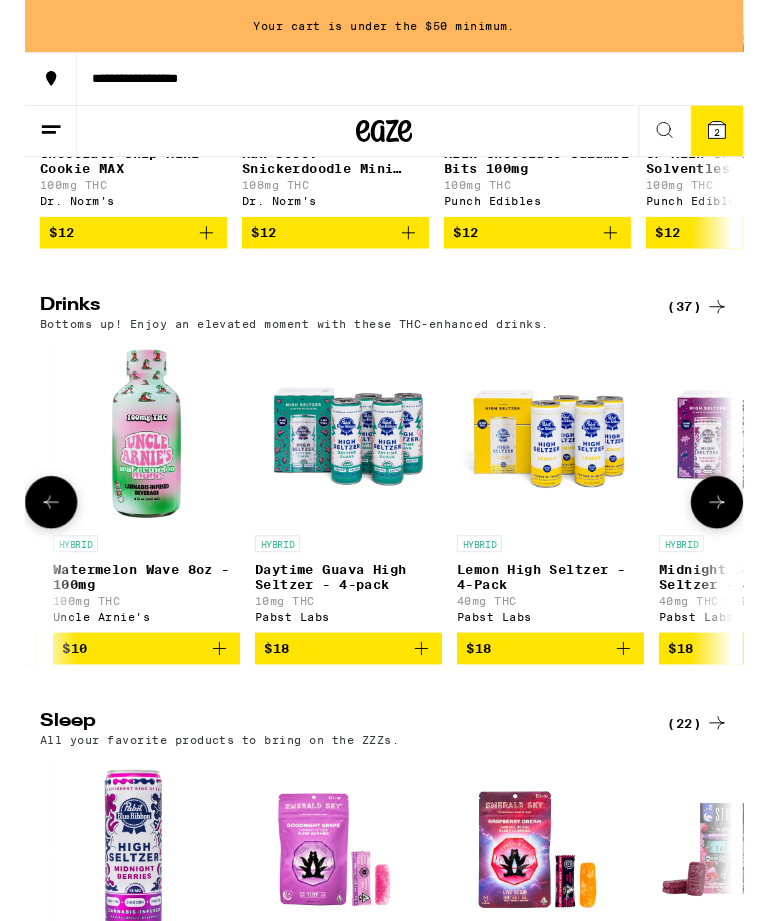 scroll, scrollTop: 0, scrollLeft: 6035, axis: horizontal 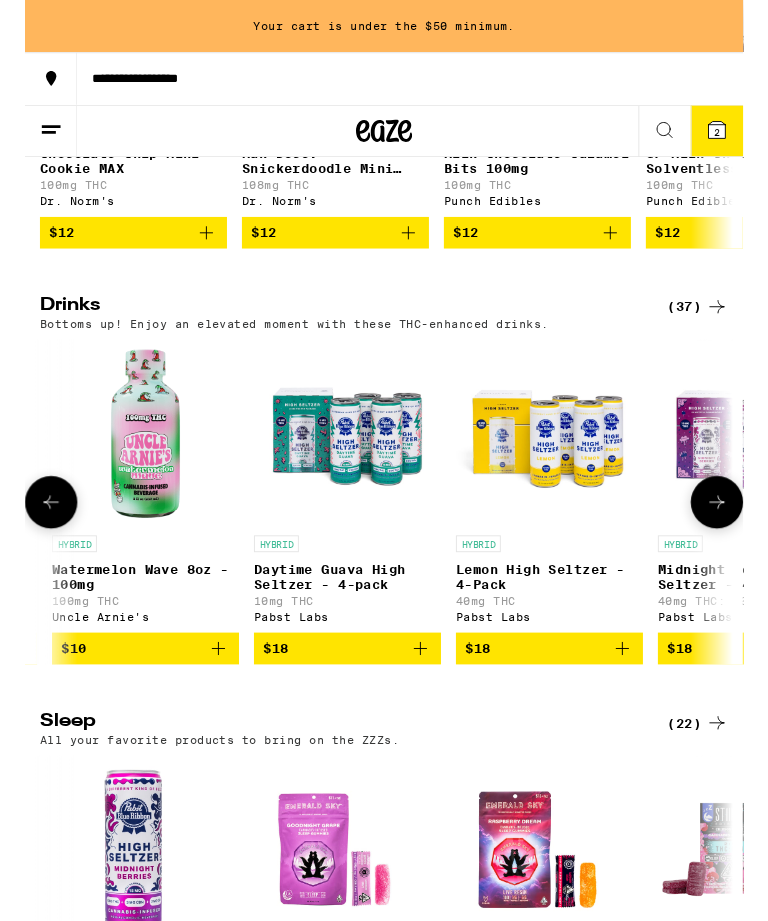 click at bounding box center (129, 463) 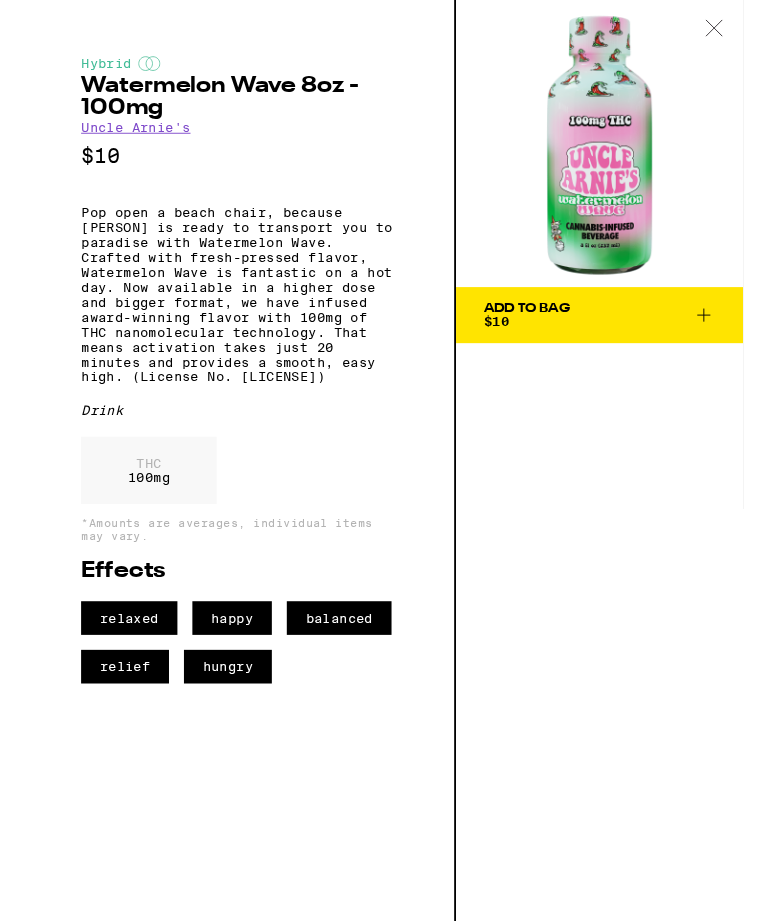 click 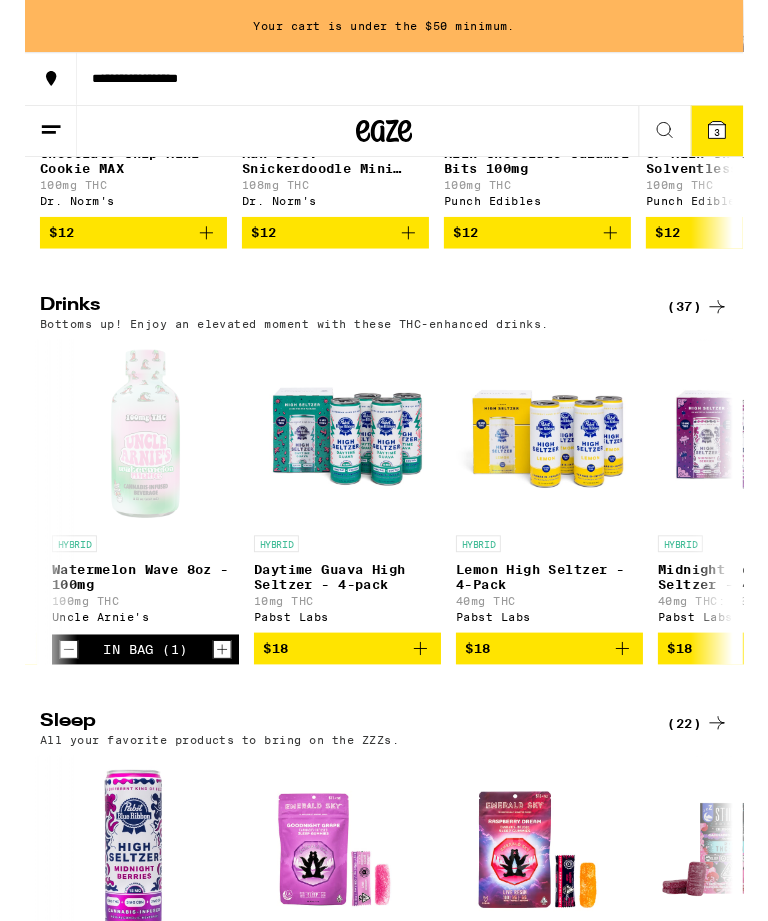 scroll, scrollTop: 0, scrollLeft: 0, axis: both 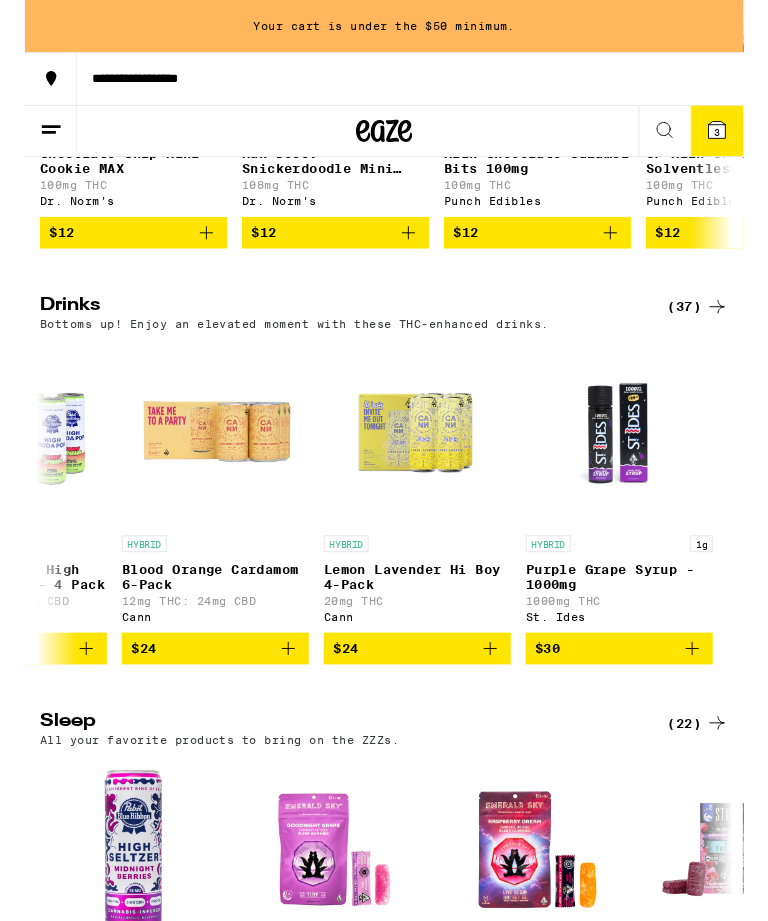 click 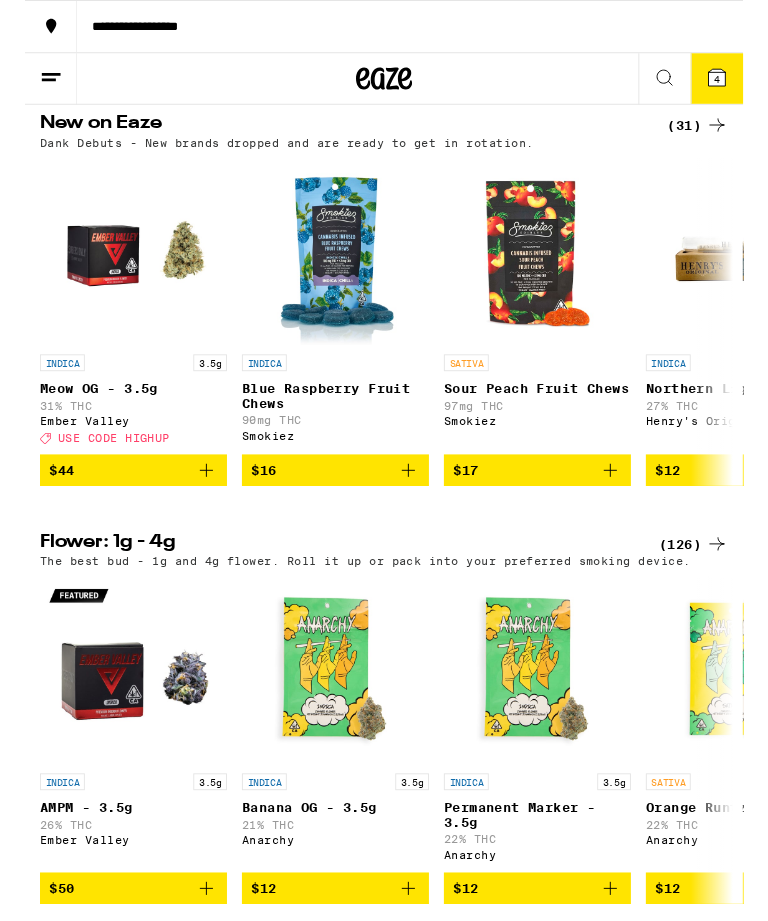 scroll, scrollTop: 1061, scrollLeft: 0, axis: vertical 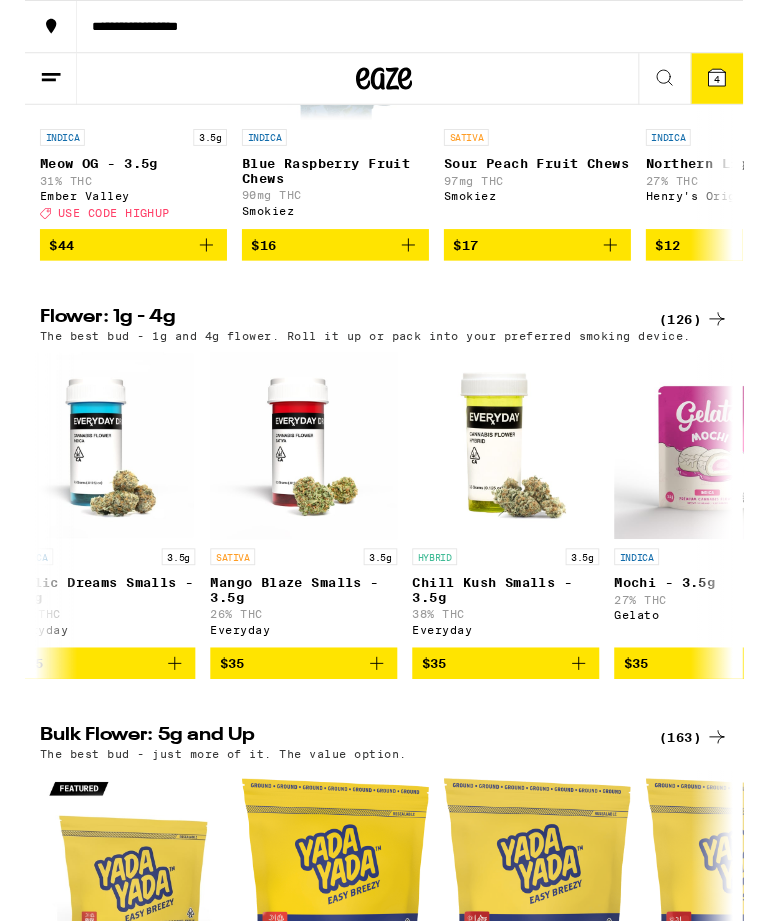 click 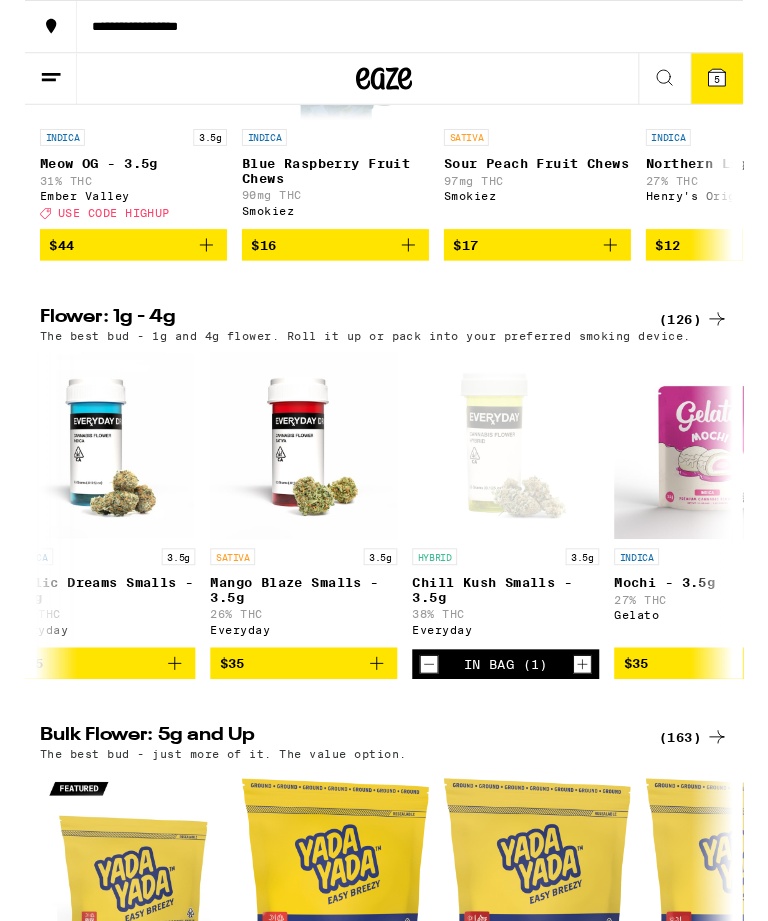 click on "5" at bounding box center [740, 85] 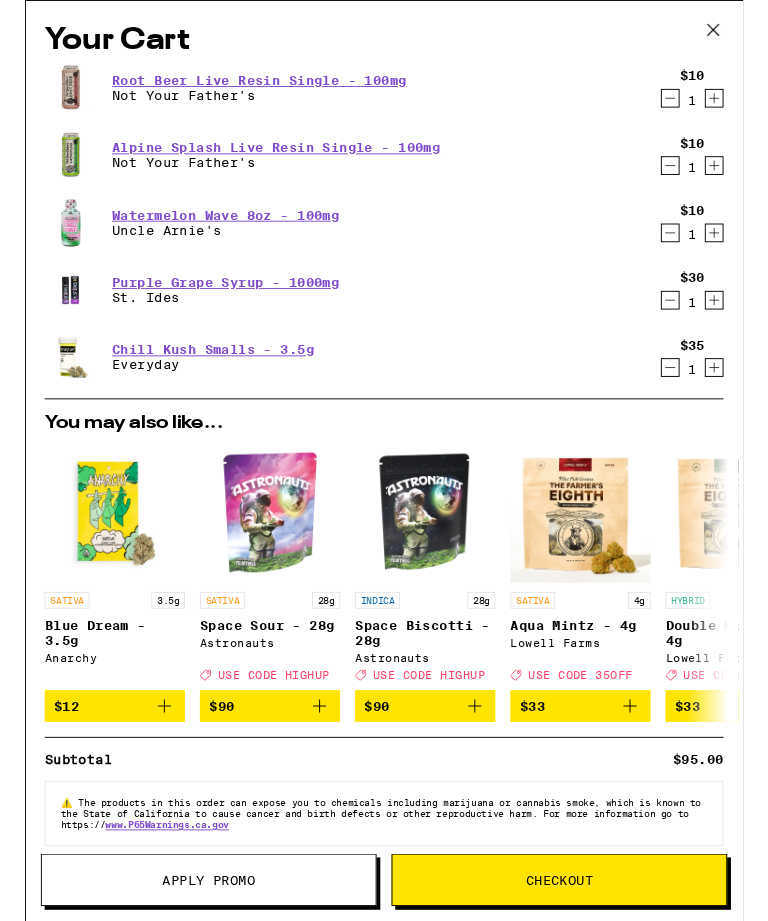 click 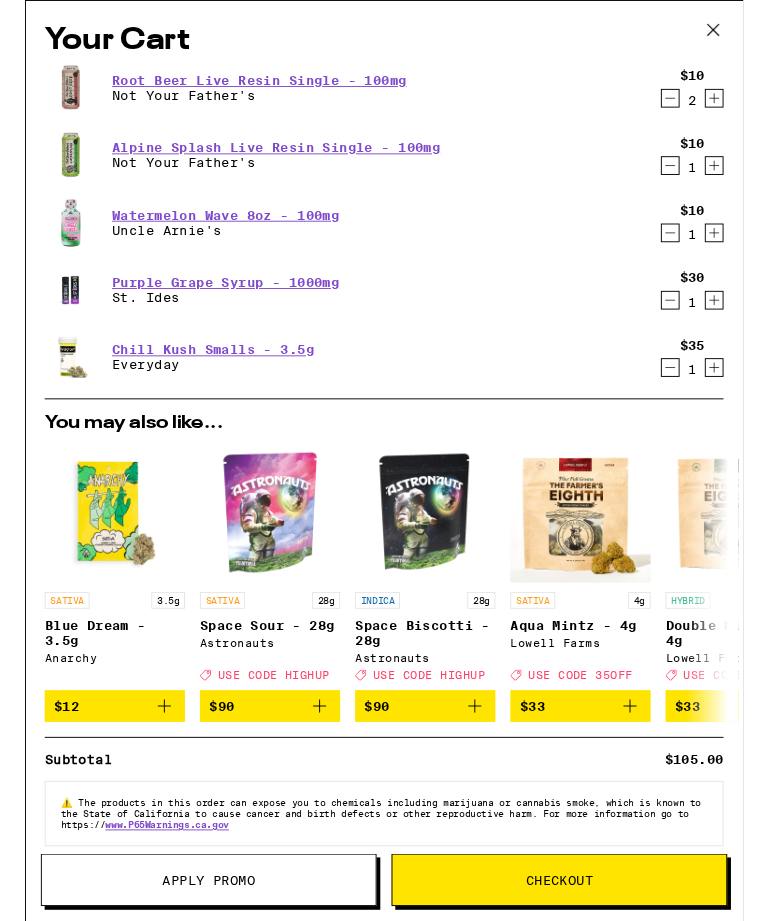 click 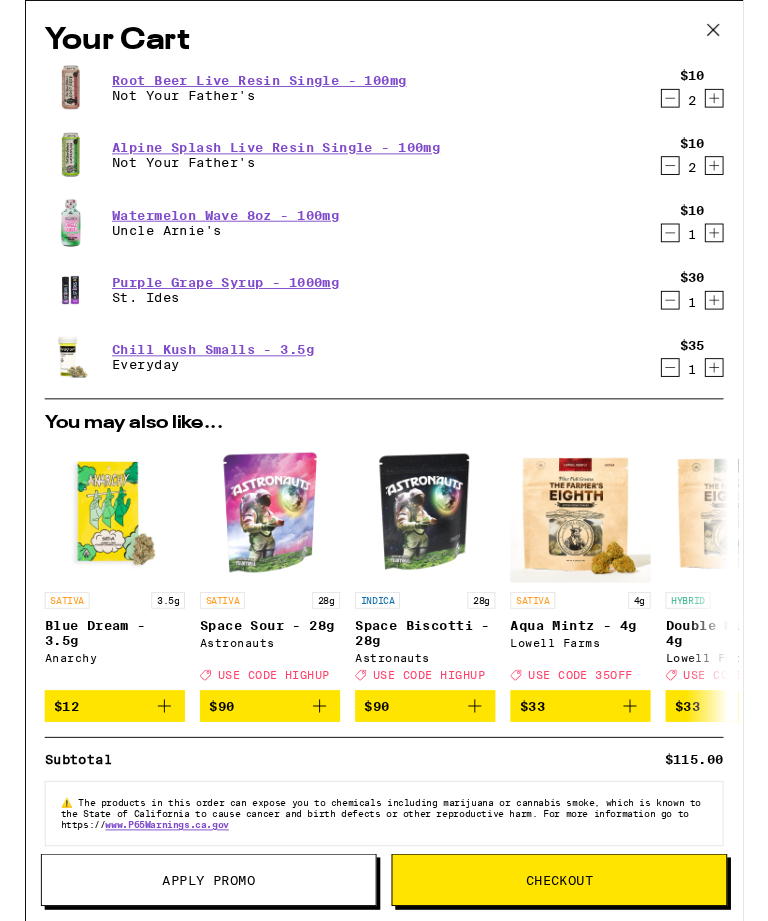 scroll, scrollTop: 0, scrollLeft: 0, axis: both 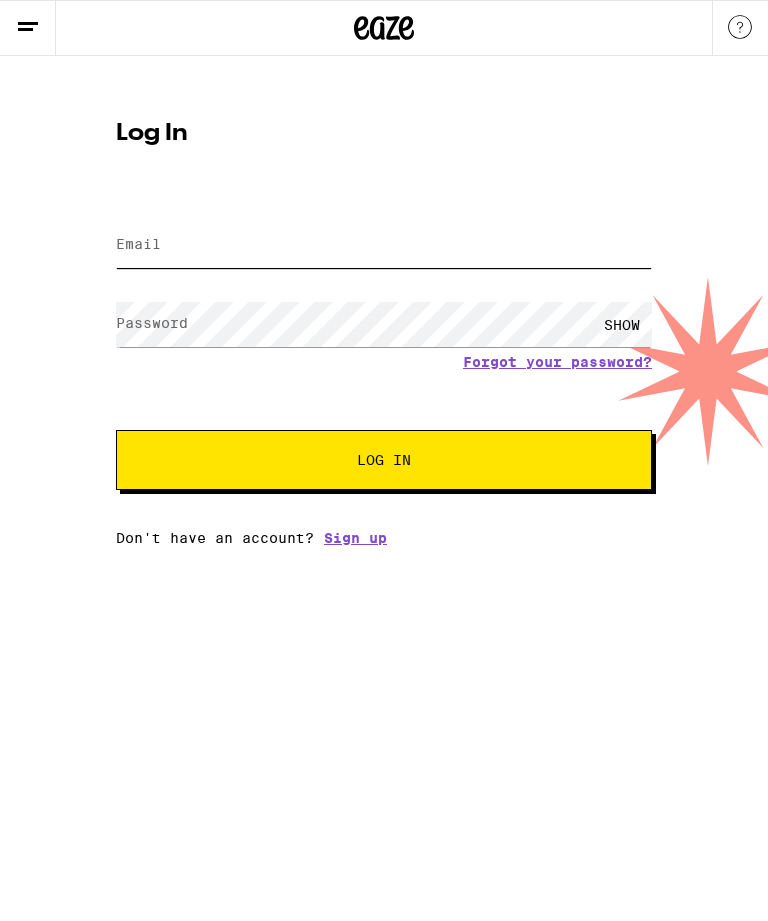 click on "Email" at bounding box center (384, 245) 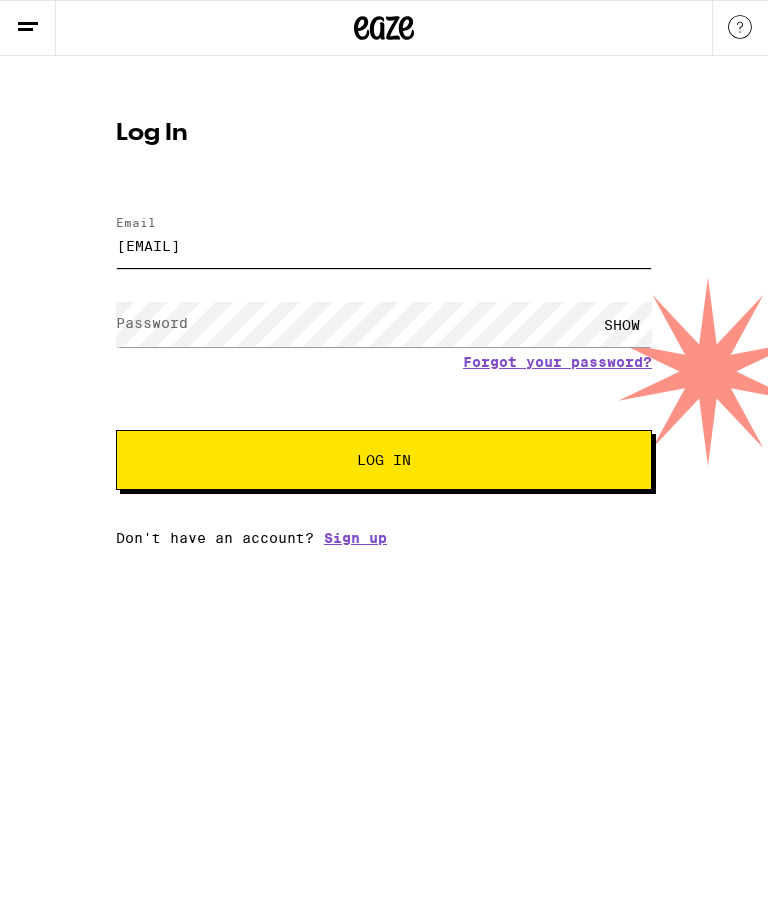 click on "[EMAIL]" at bounding box center [384, 245] 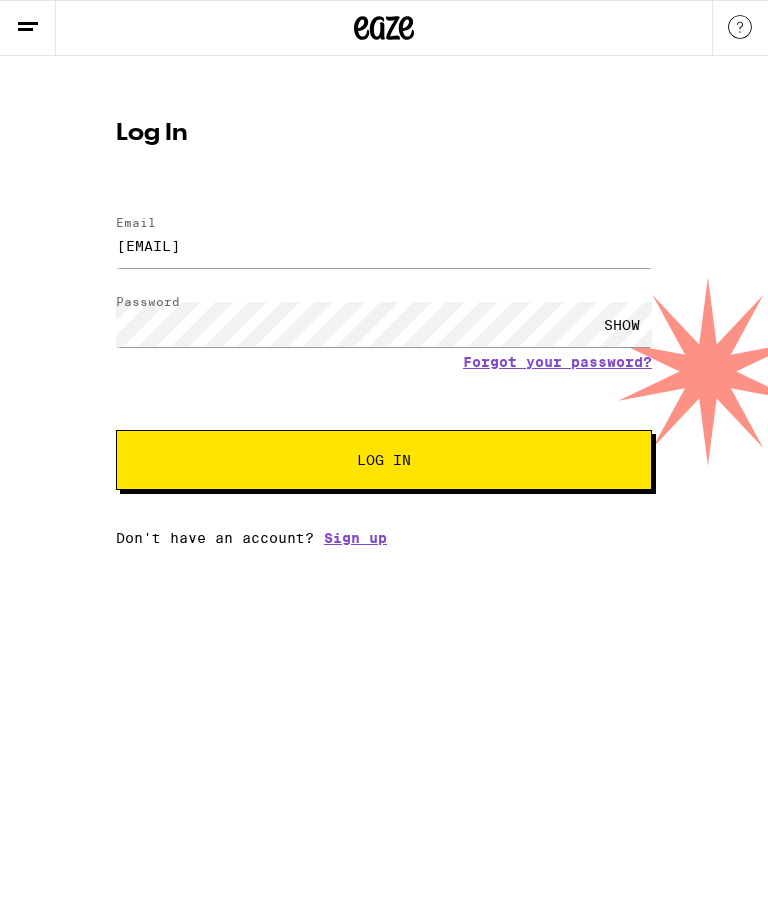 click on "Log In" at bounding box center [384, 460] 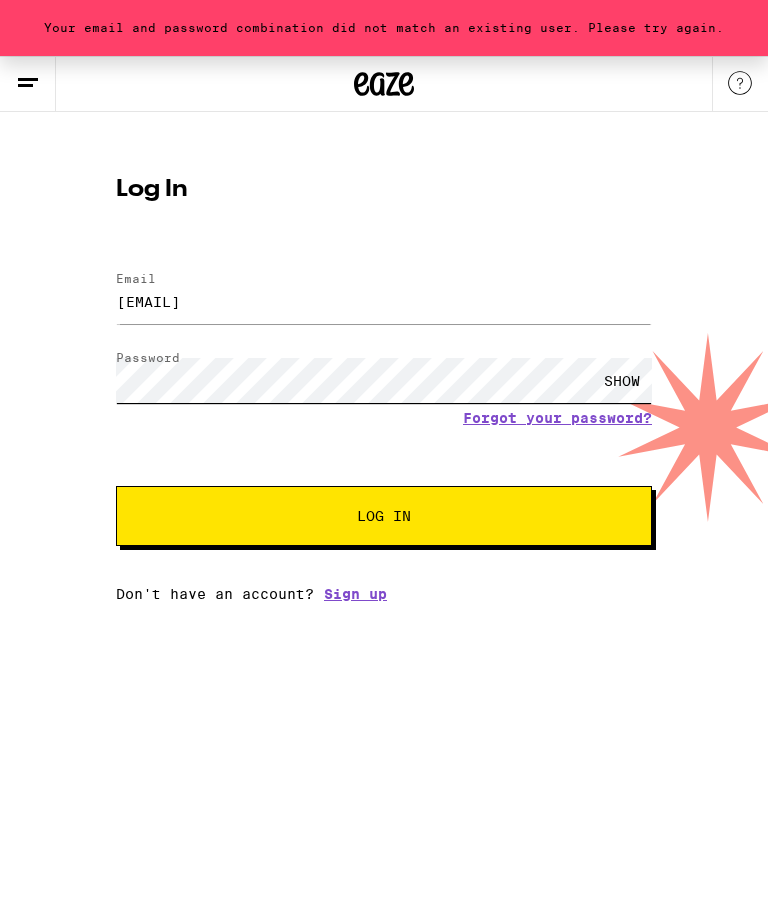click on "Log In" at bounding box center [384, 516] 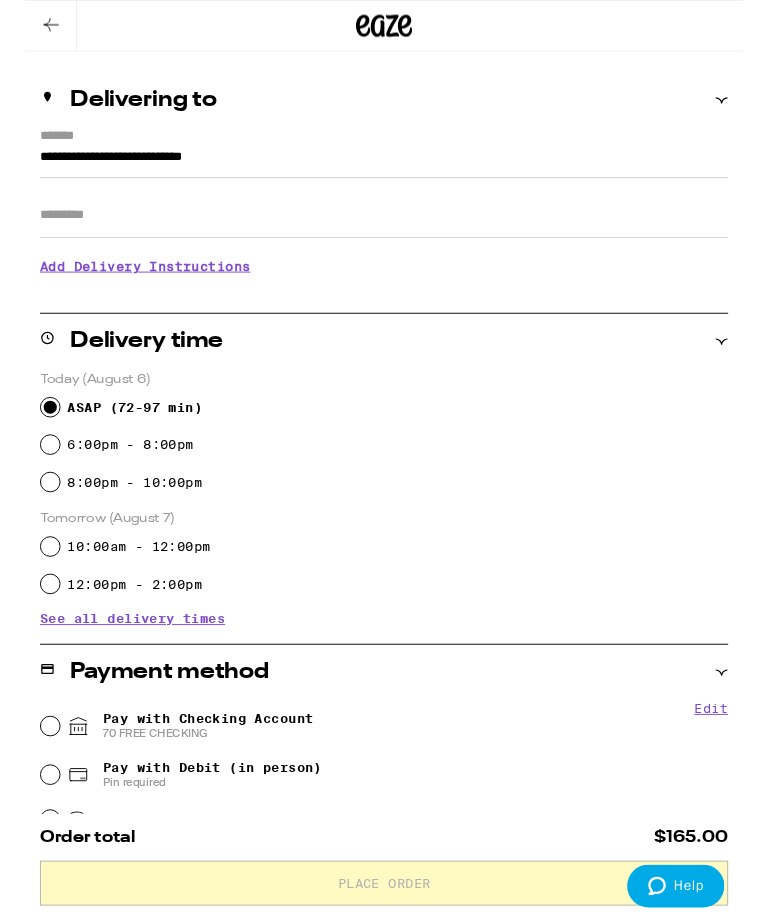 scroll, scrollTop: 211, scrollLeft: 0, axis: vertical 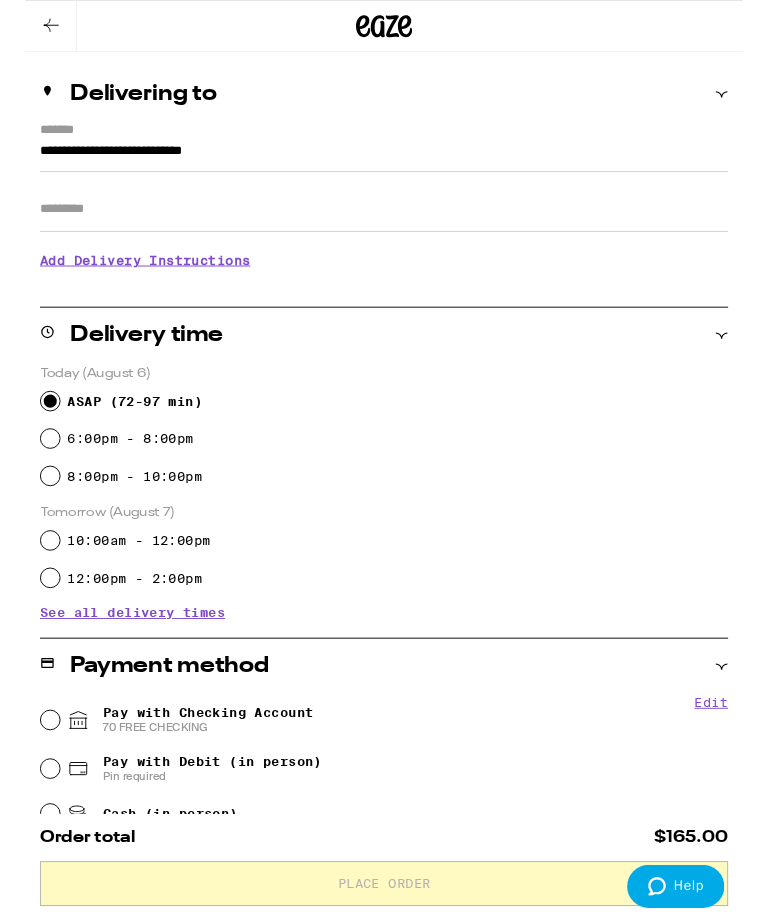 click on "Pay with Checking Account 70 FREE CHECKING" at bounding box center (195, 770) 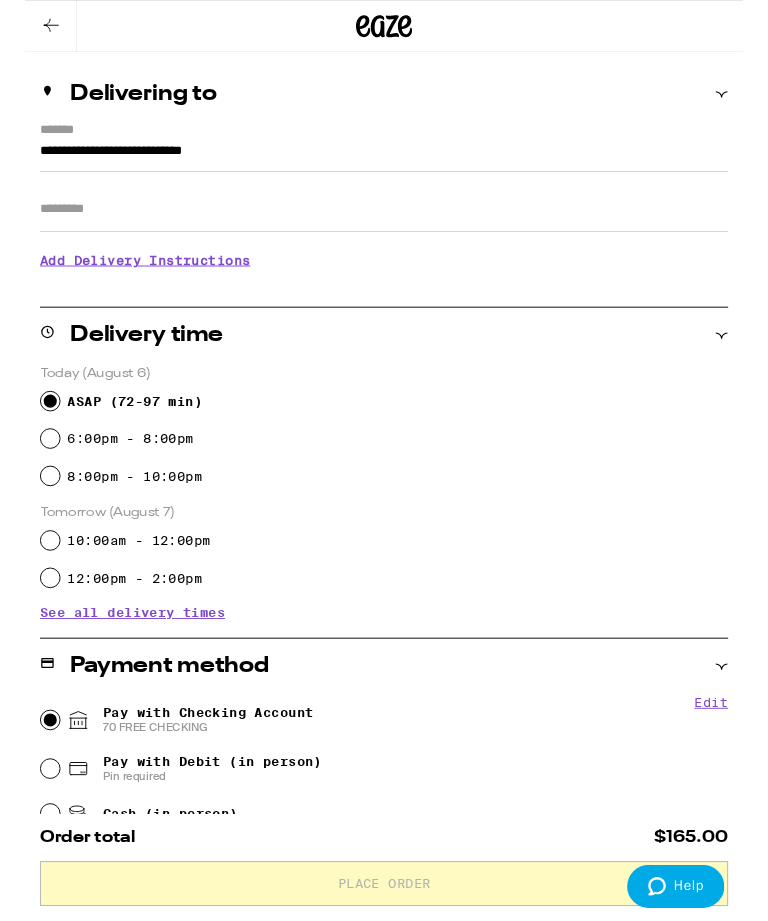 radio on "true" 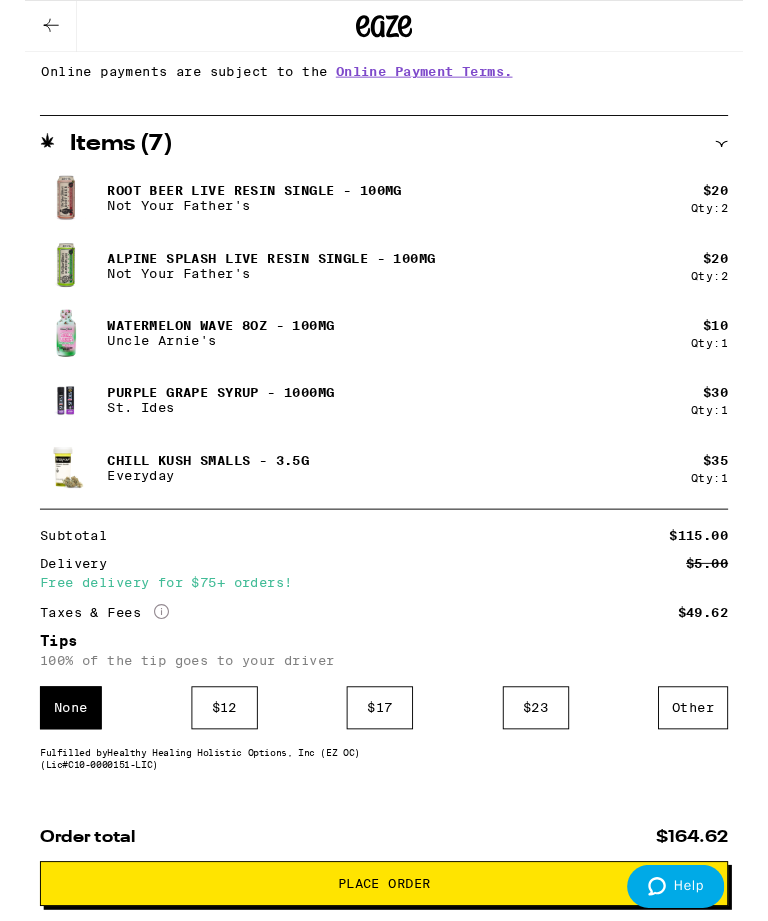 scroll, scrollTop: 1047, scrollLeft: 0, axis: vertical 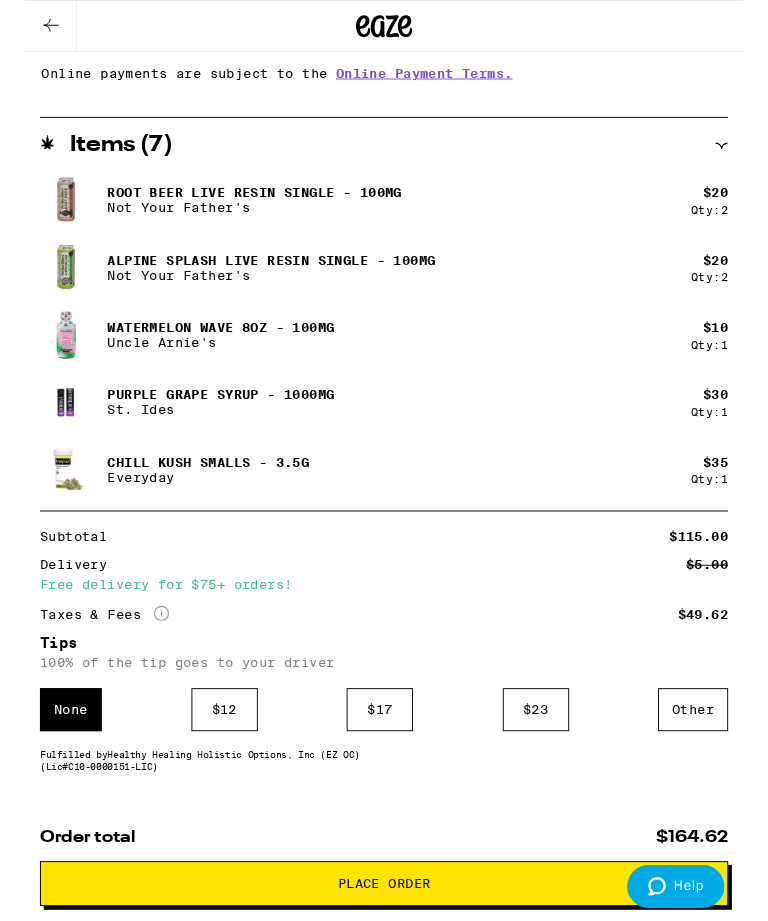 click on "Other" at bounding box center (714, 759) 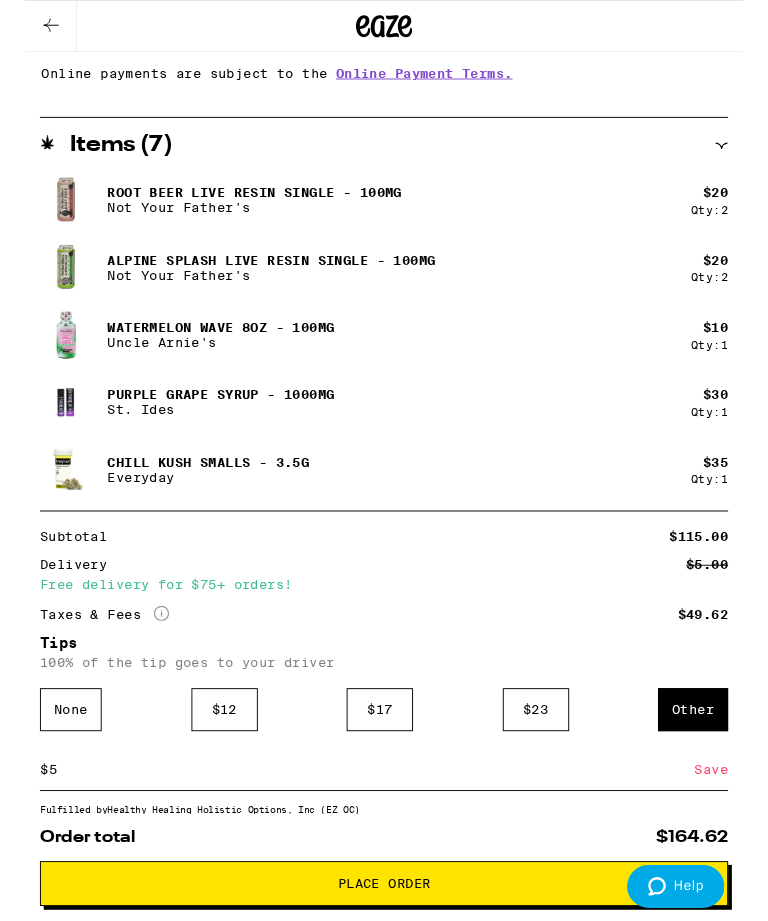 type on "5" 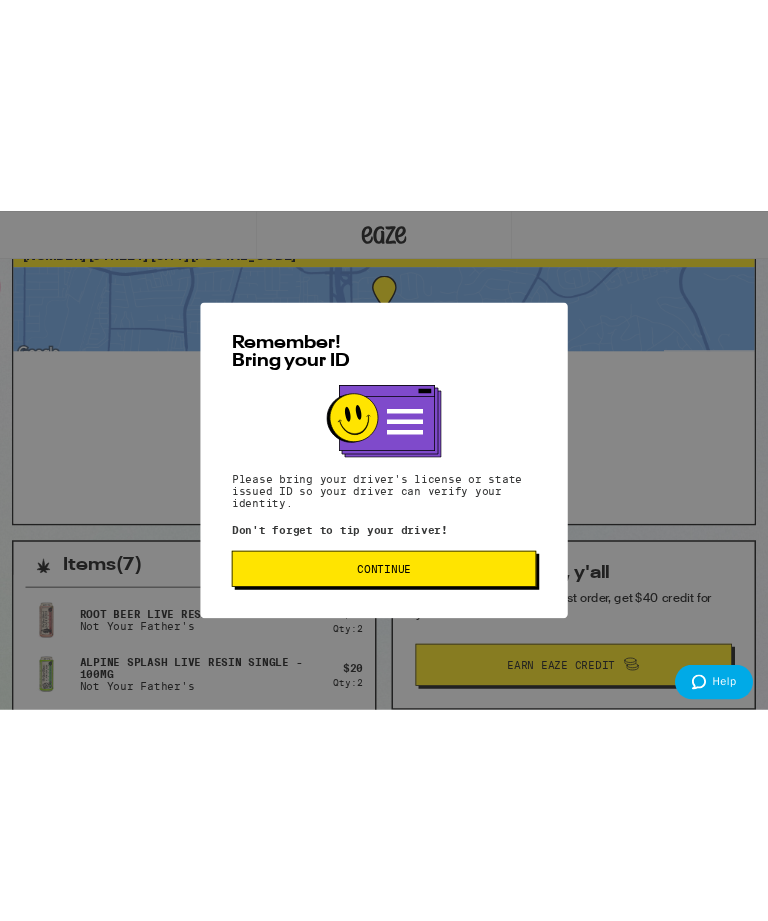 scroll, scrollTop: 0, scrollLeft: 0, axis: both 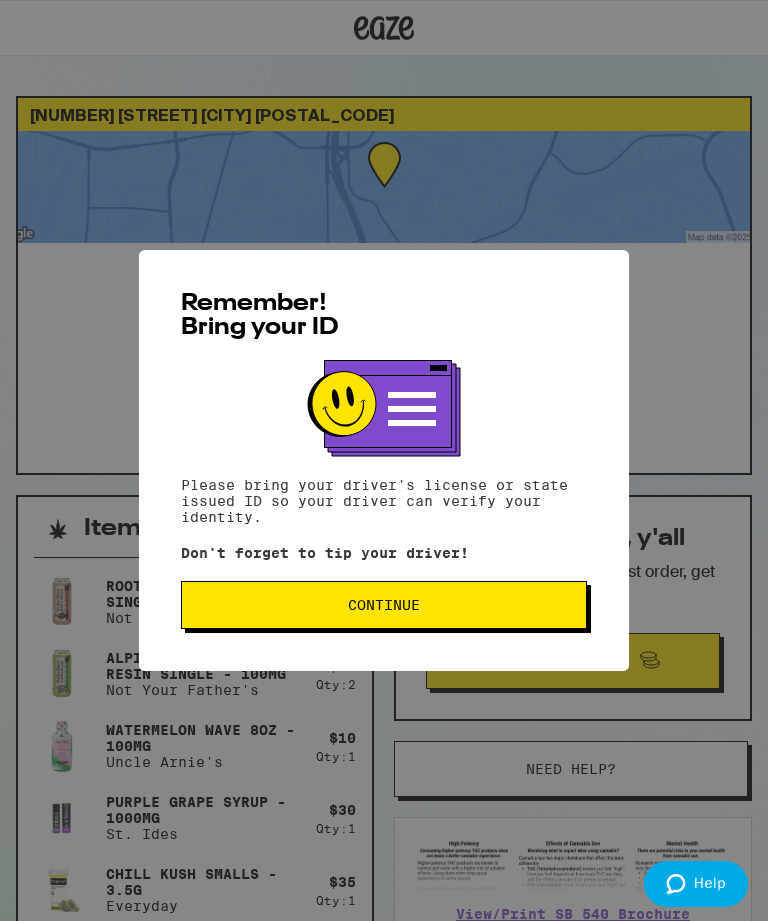 click on "Continue" at bounding box center [384, 605] 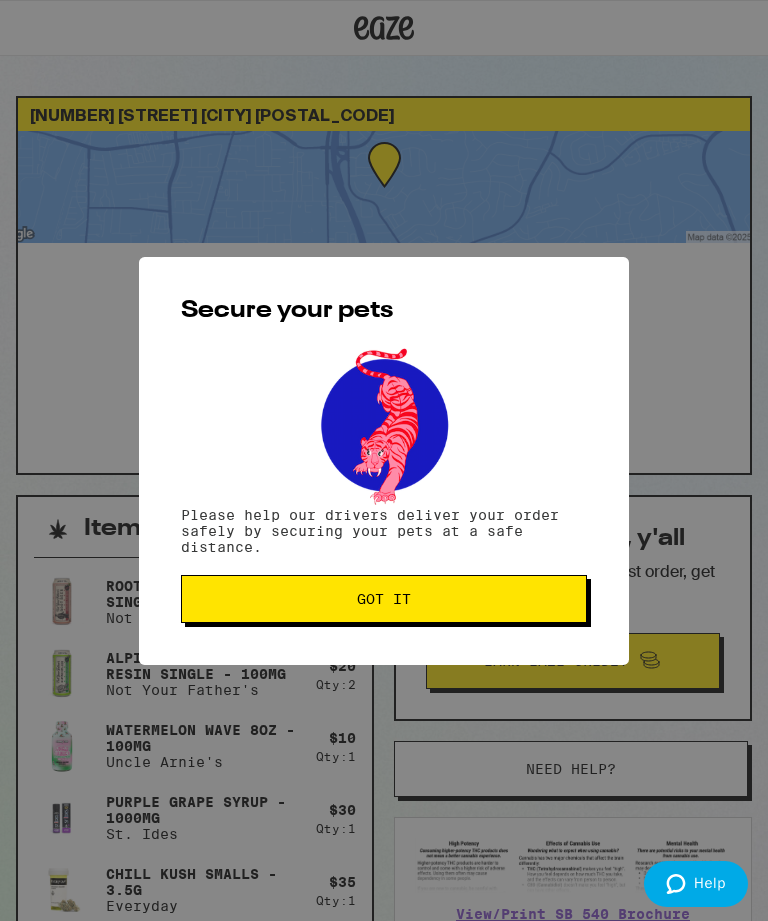 click on "Got it" at bounding box center [384, 599] 